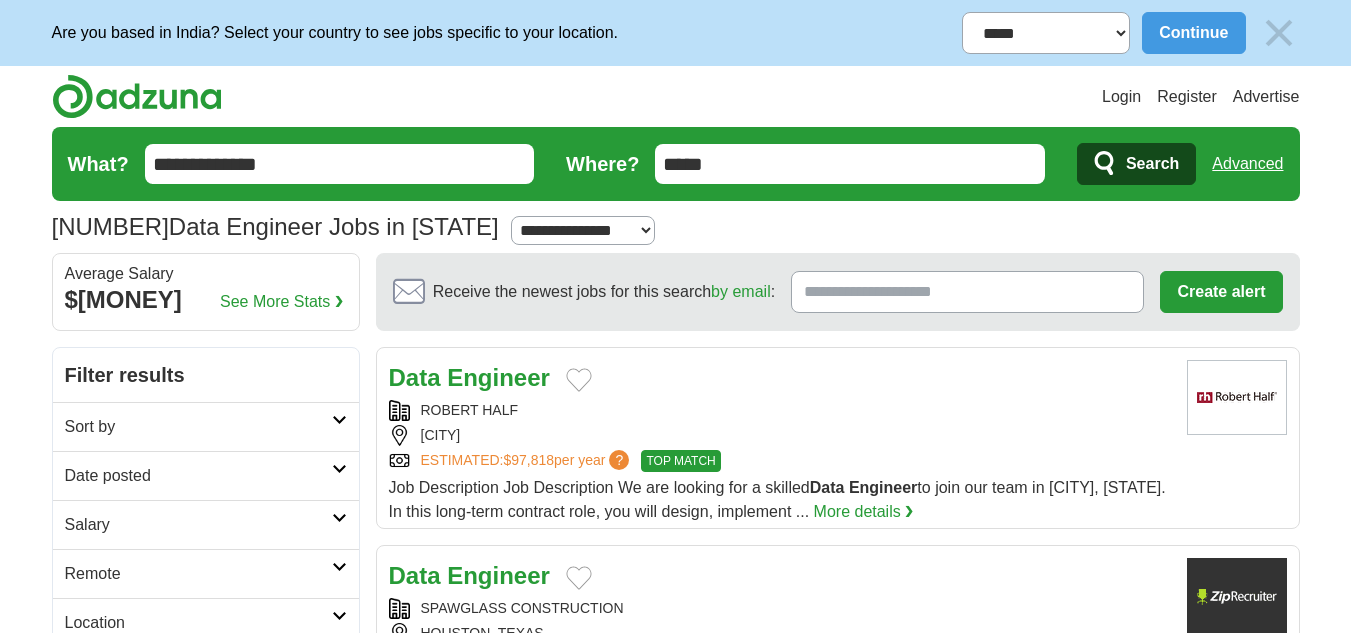 scroll, scrollTop: 0, scrollLeft: 0, axis: both 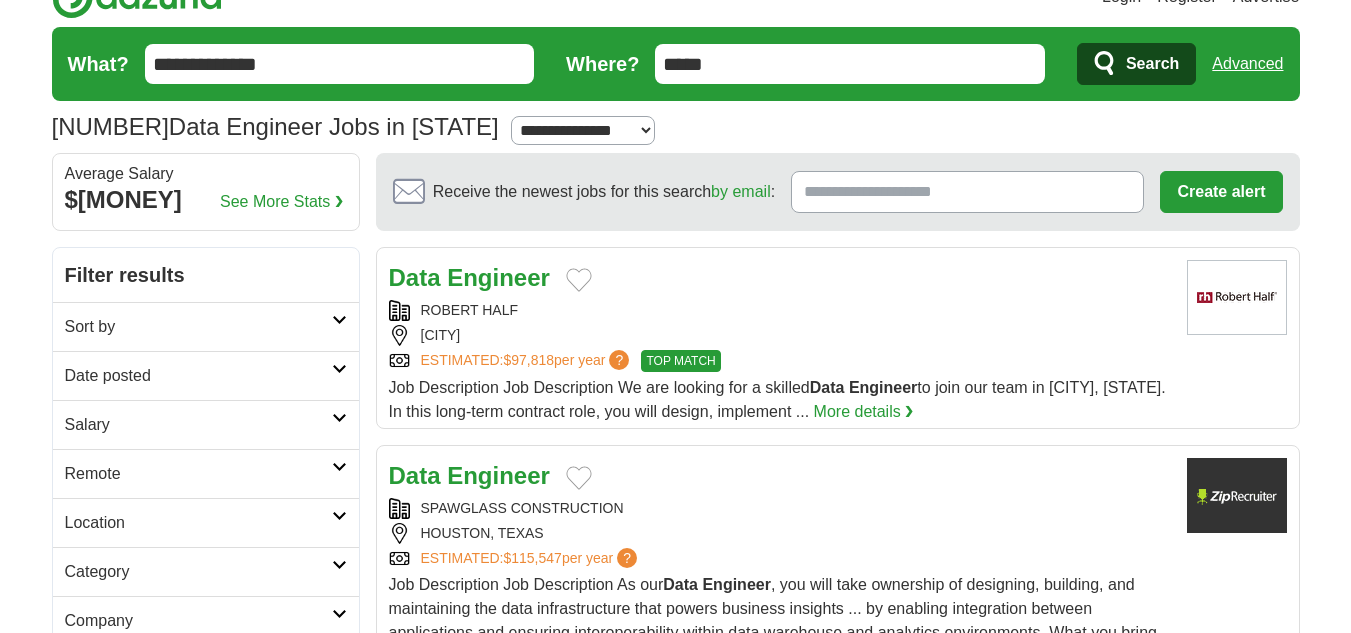 click on "**********" at bounding box center [583, 130] 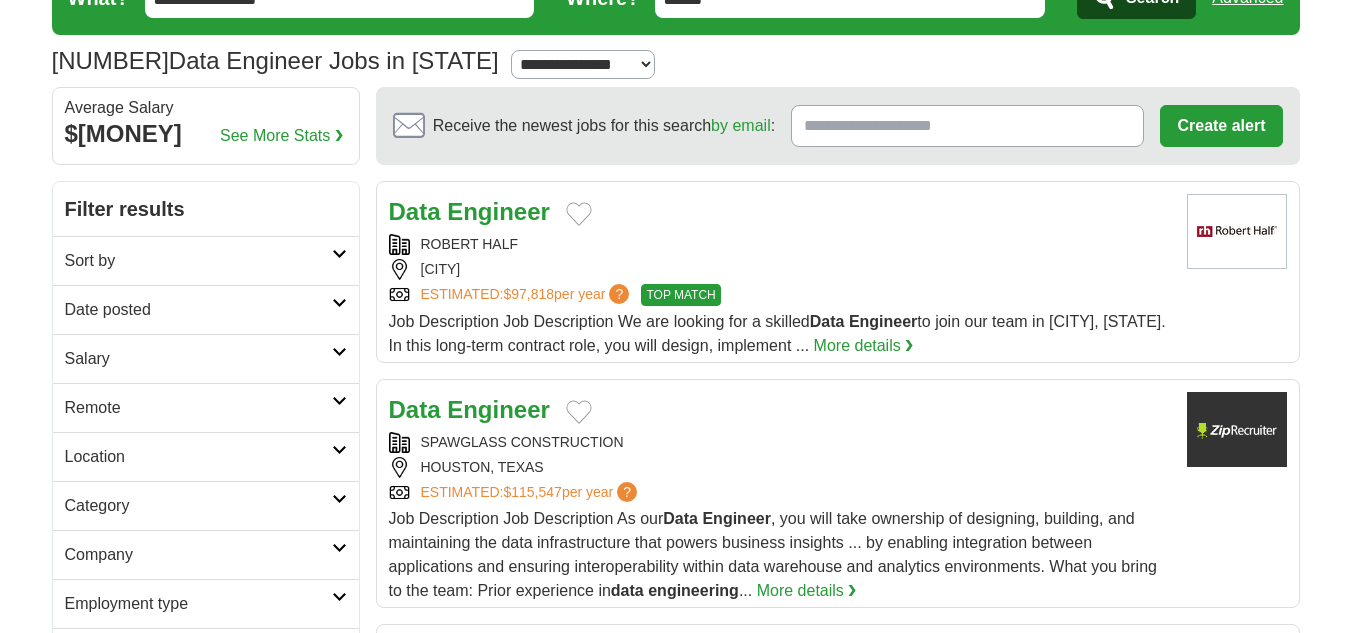 scroll, scrollTop: 200, scrollLeft: 0, axis: vertical 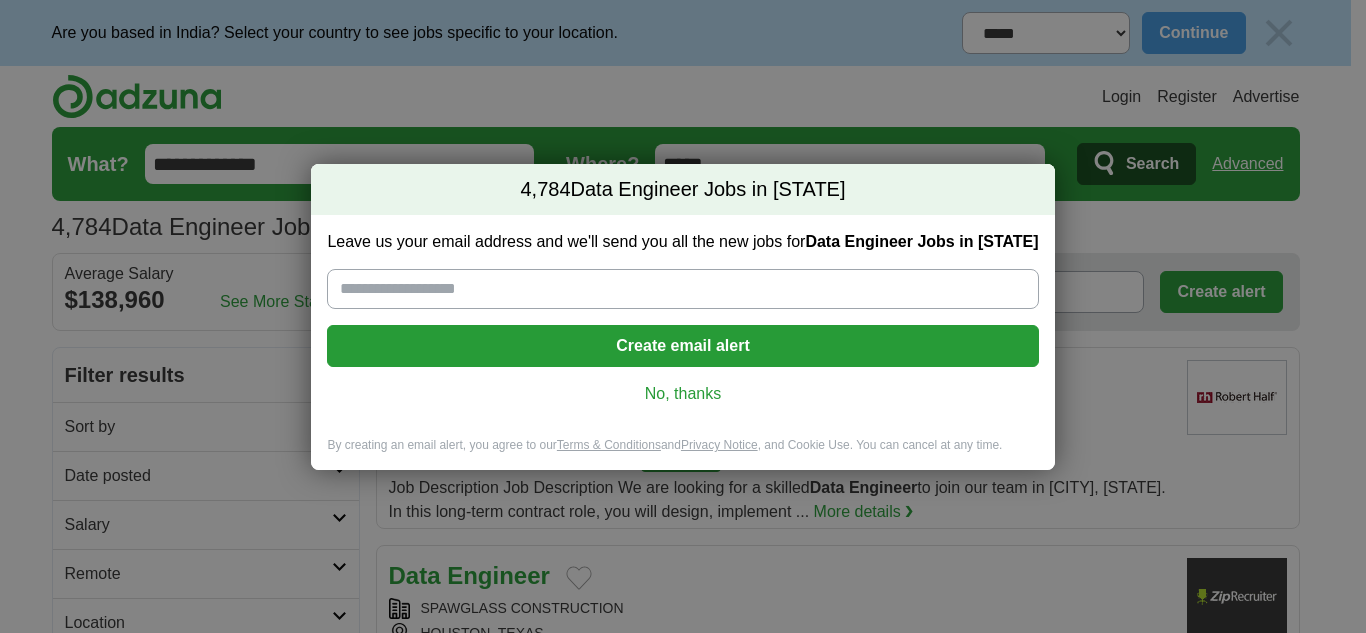 click on "No, thanks" at bounding box center [682, 394] 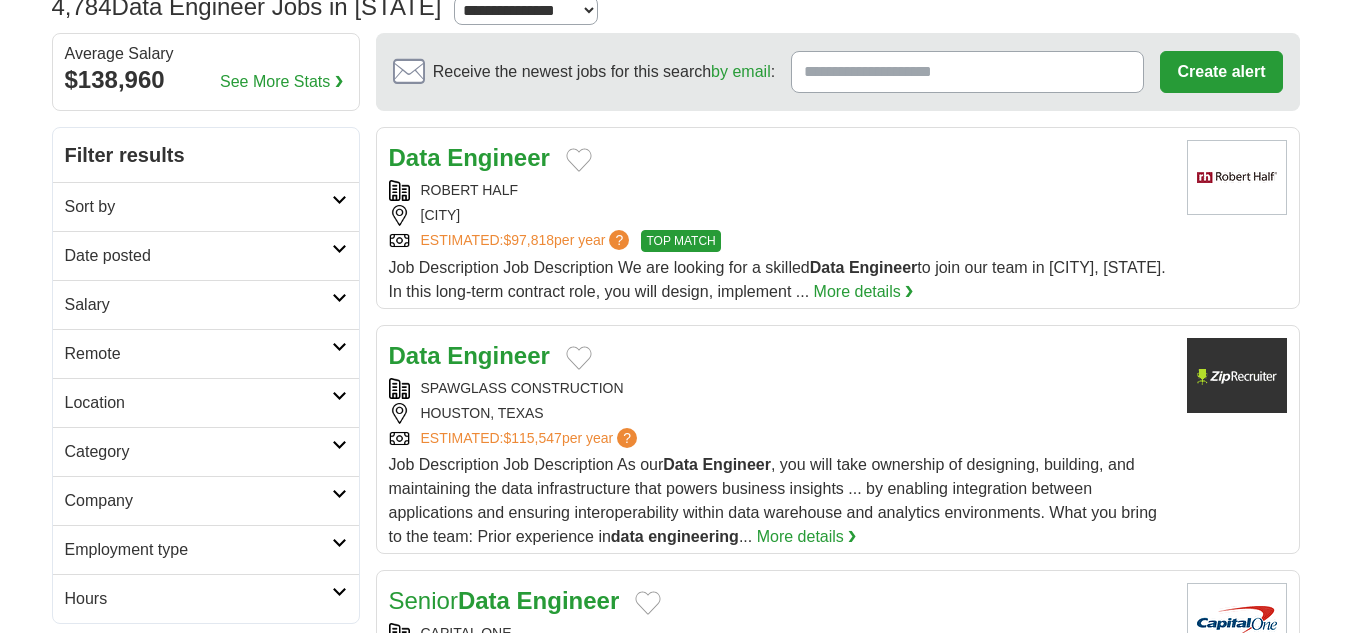 scroll, scrollTop: 200, scrollLeft: 0, axis: vertical 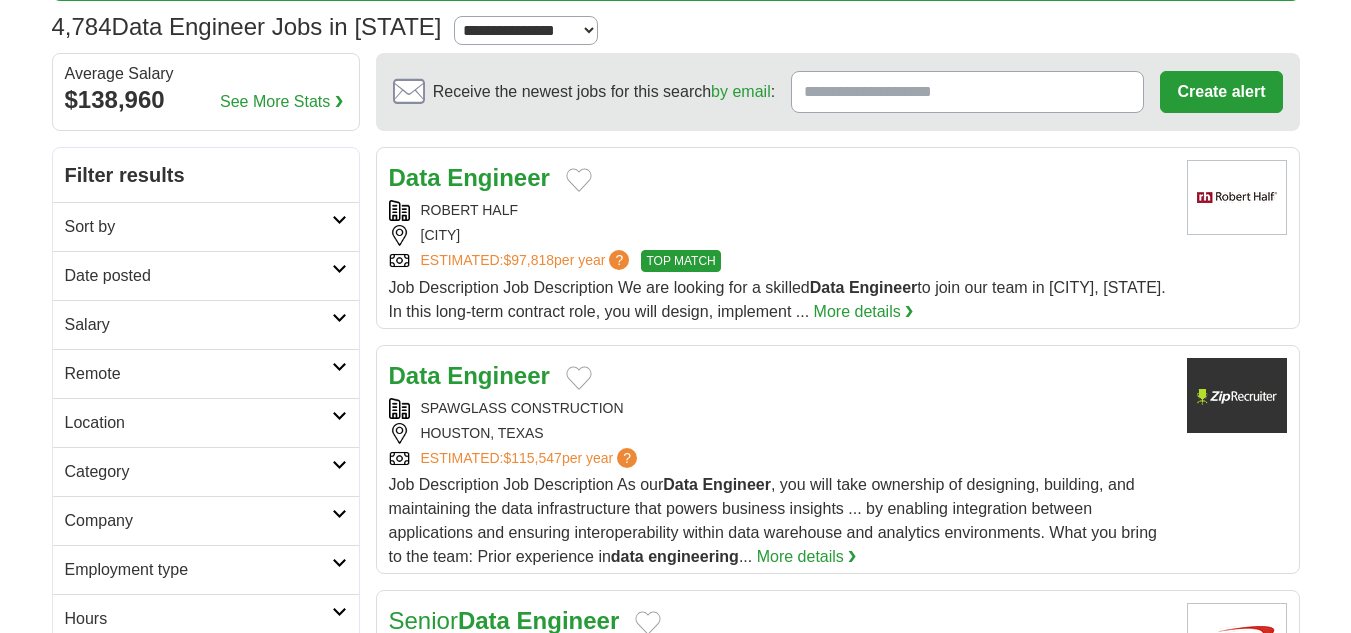 click on "Date posted" at bounding box center (198, 276) 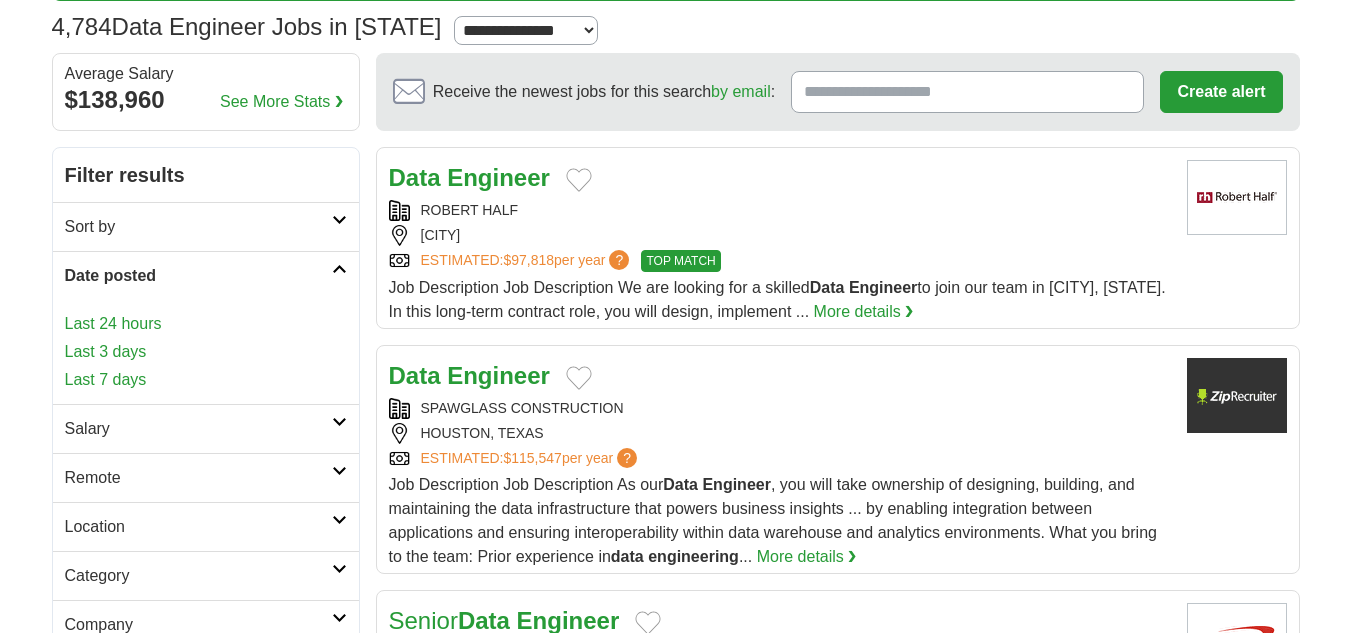 click on "Last 24 hours" at bounding box center (206, 324) 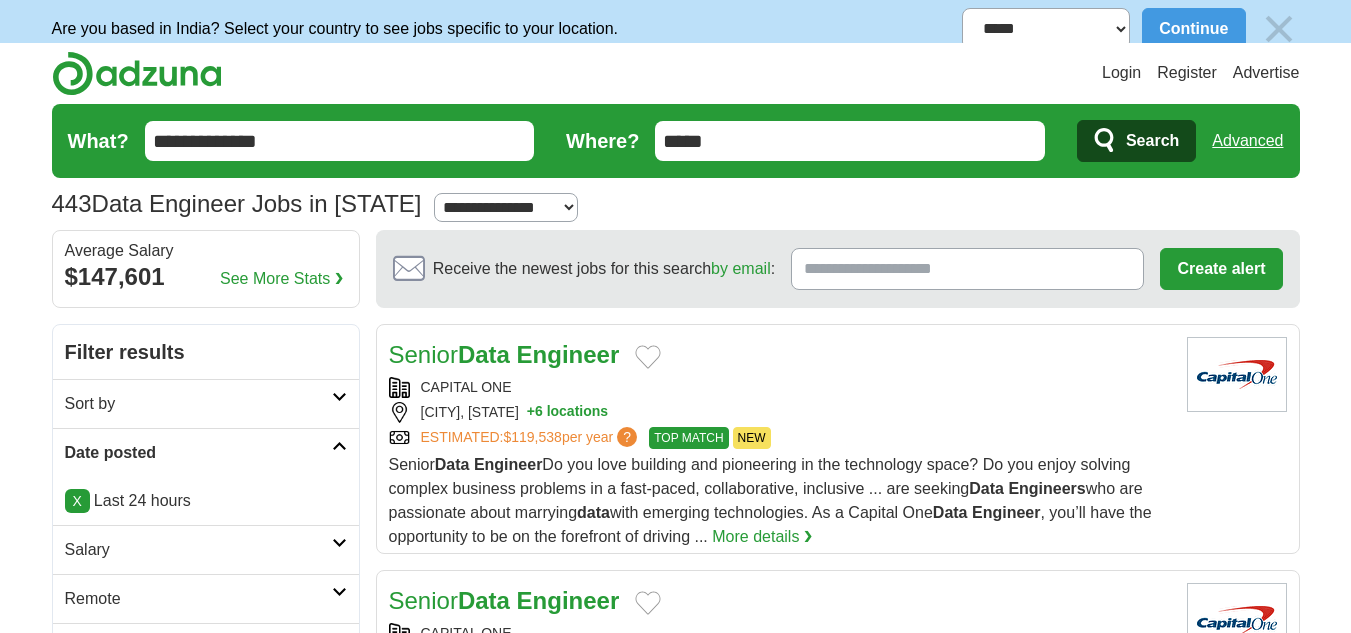 scroll, scrollTop: 23, scrollLeft: 0, axis: vertical 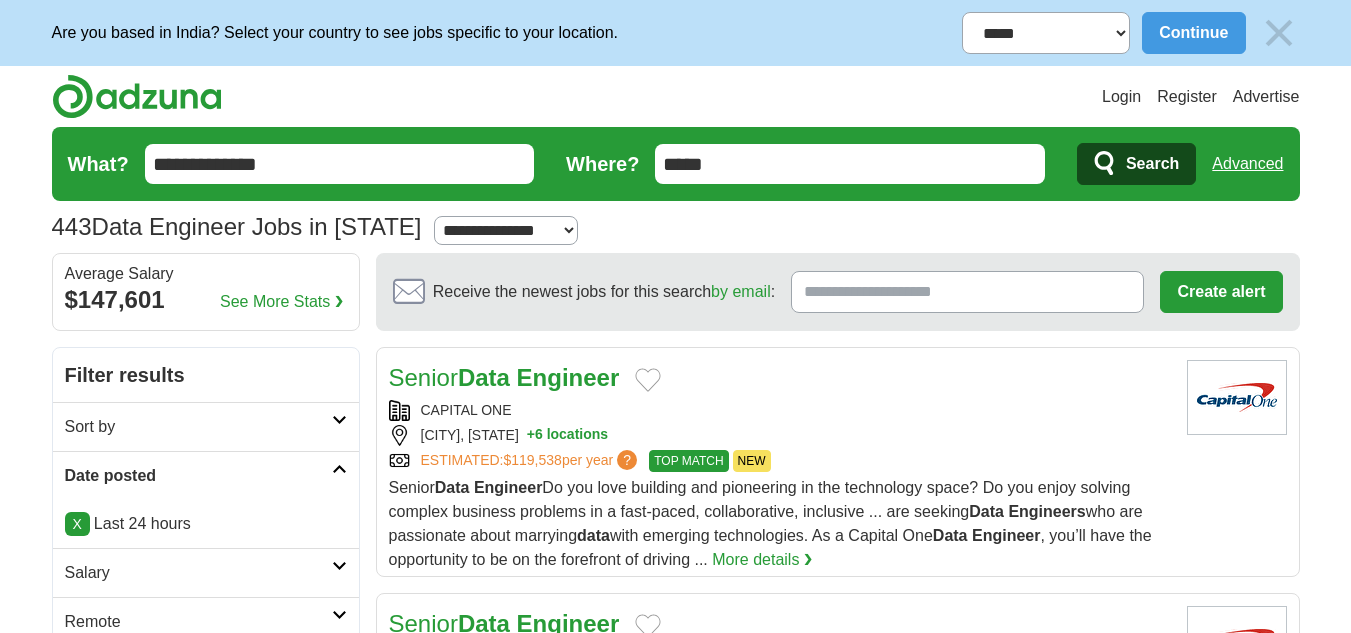 click on "**********" at bounding box center (340, 164) 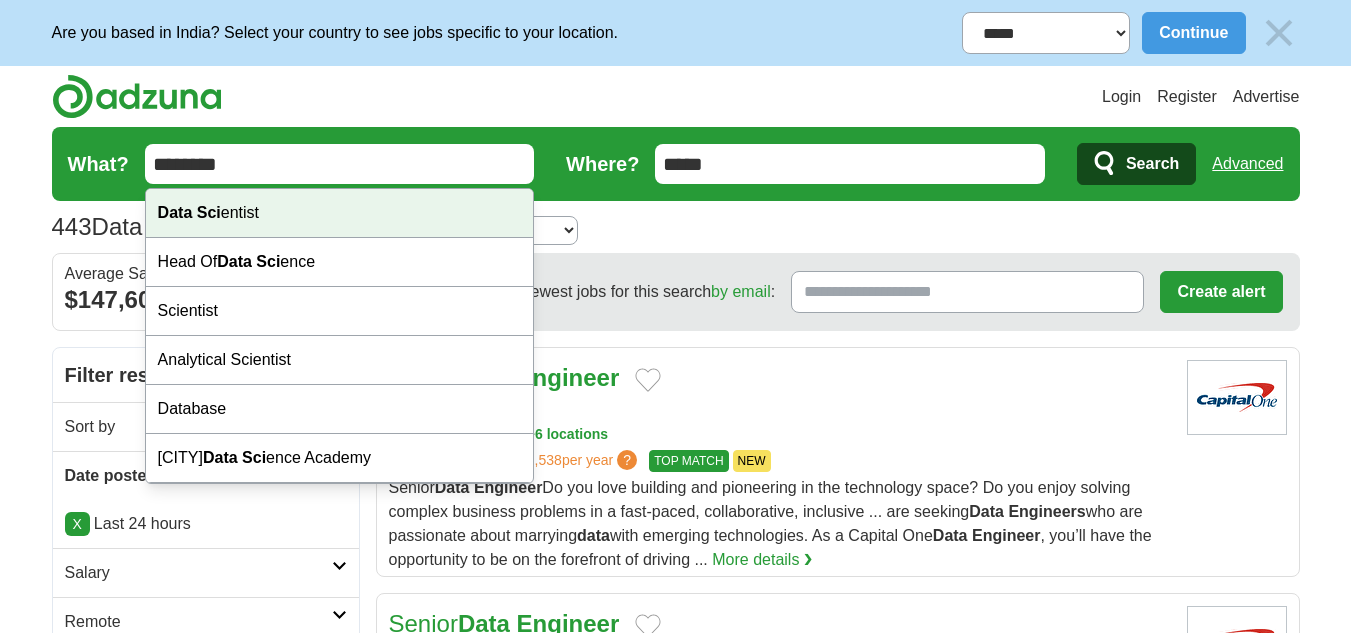 click on "Data Sci entist" at bounding box center [340, 213] 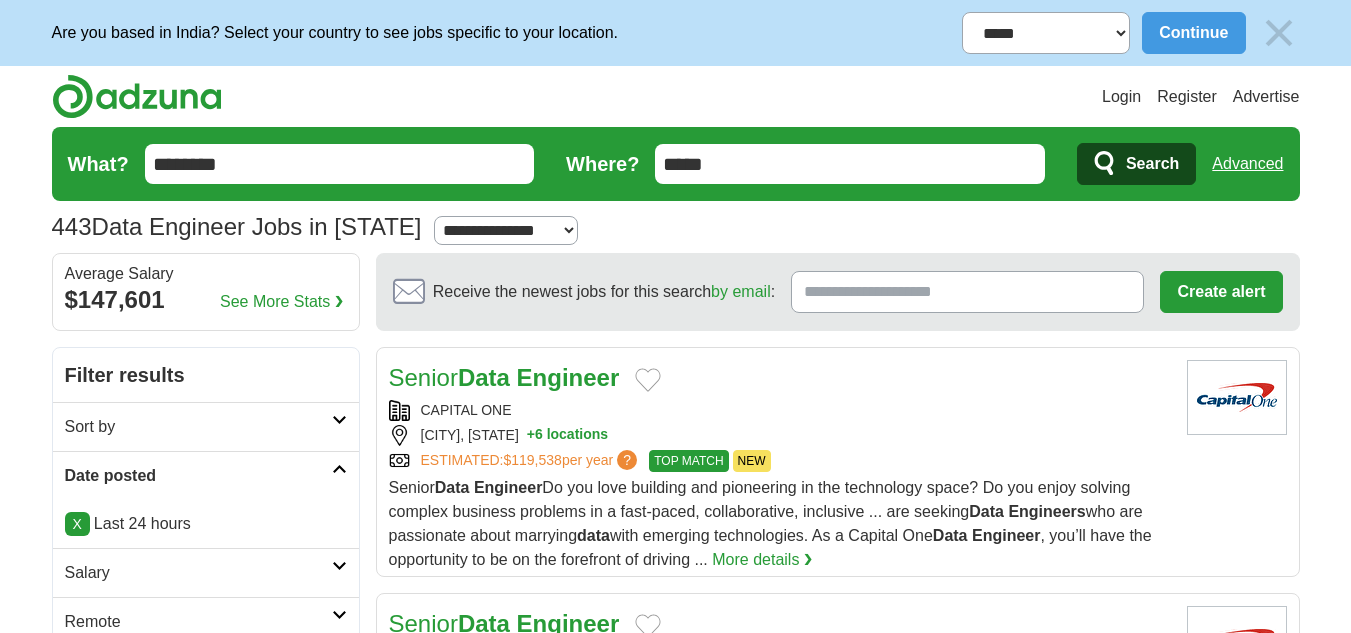 type on "**********" 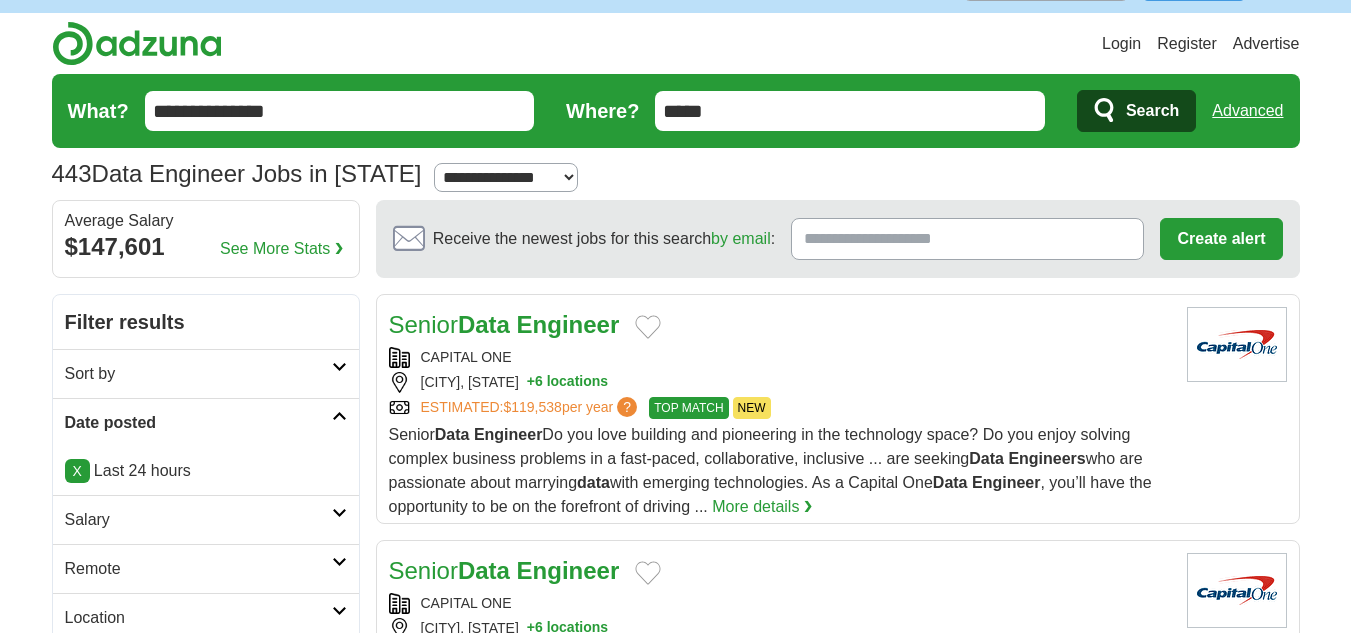 scroll, scrollTop: 100, scrollLeft: 0, axis: vertical 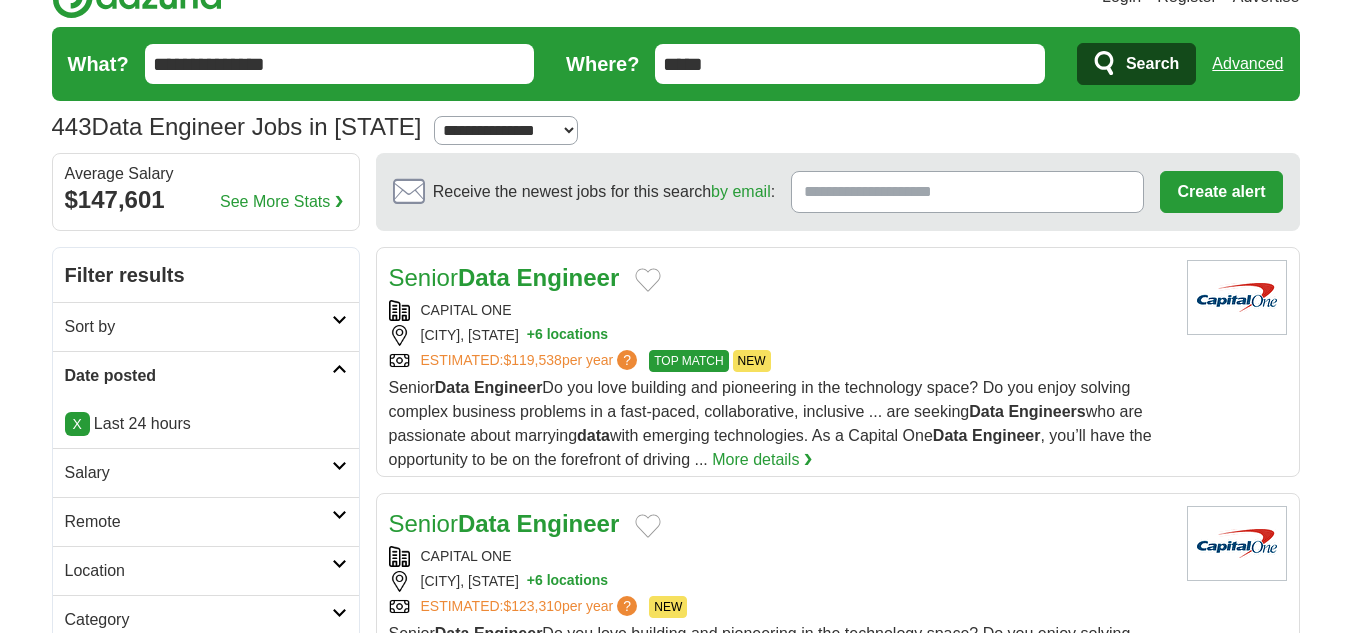 click on "**********" at bounding box center (340, 64) 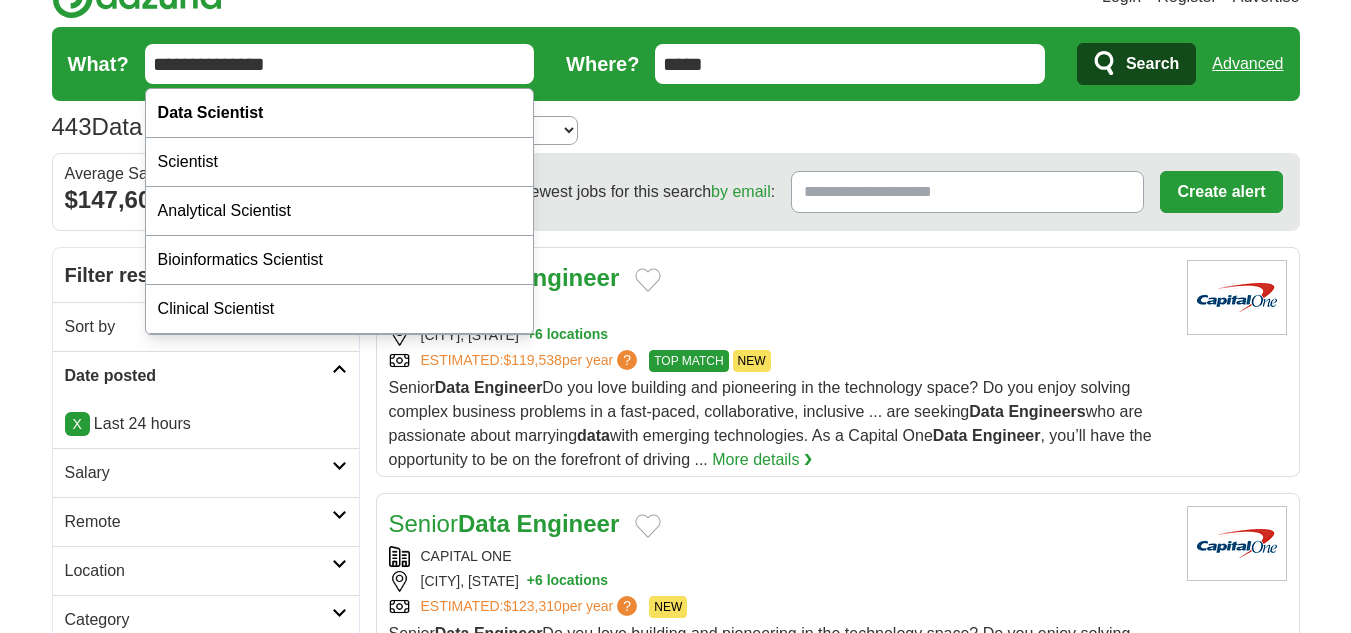 click on "*****" at bounding box center [850, 64] 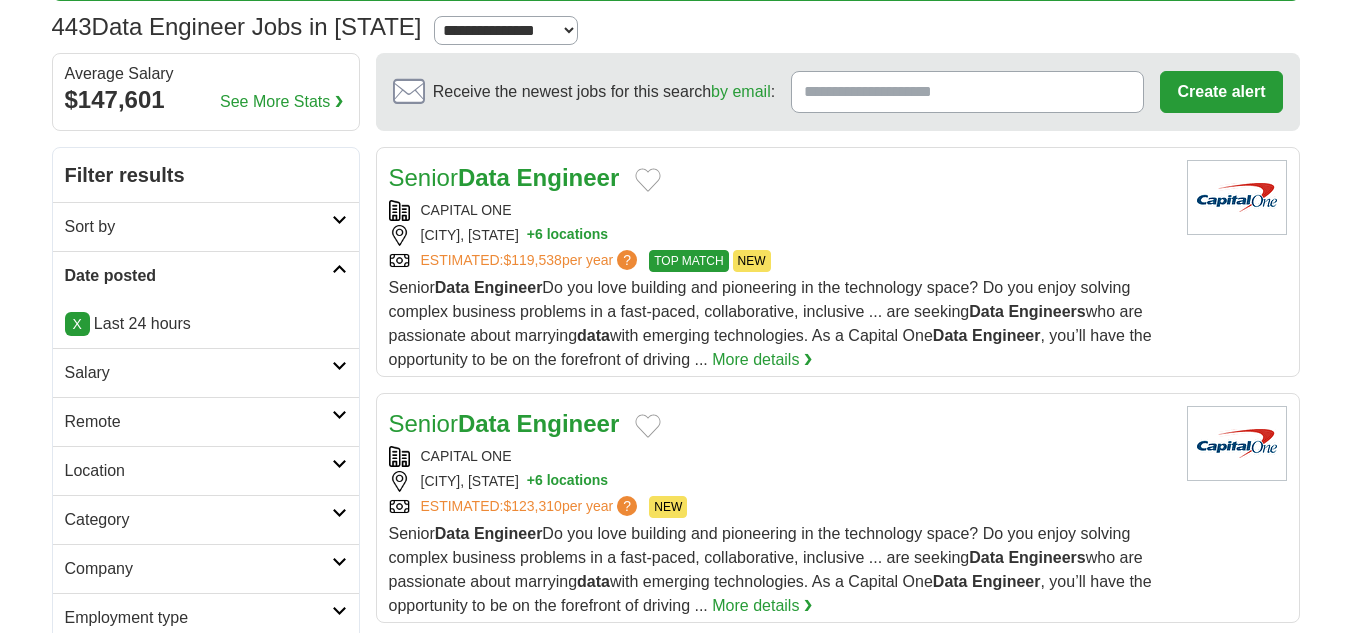 click on "Receive the newest jobs for this search  by email :
Create alert
By creating an alert, you agree to our  T&Cs  and  Privacy Notice , and Cookie Use." at bounding box center [838, 92] 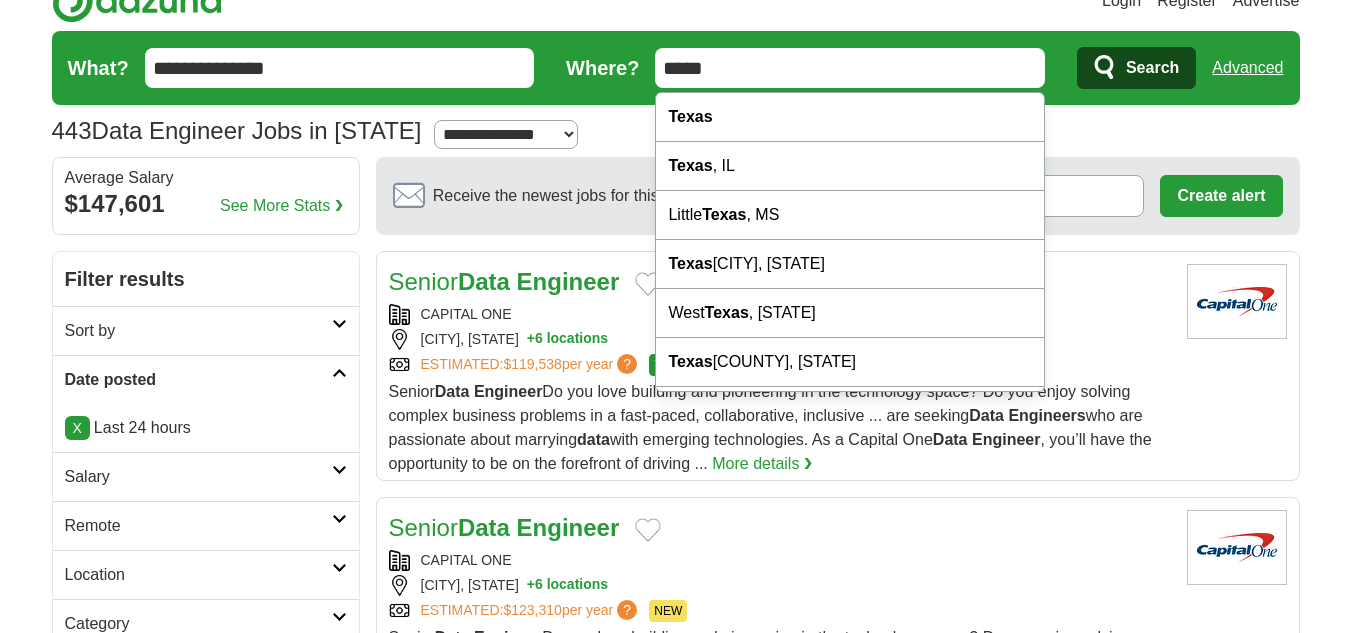 scroll, scrollTop: 0, scrollLeft: 0, axis: both 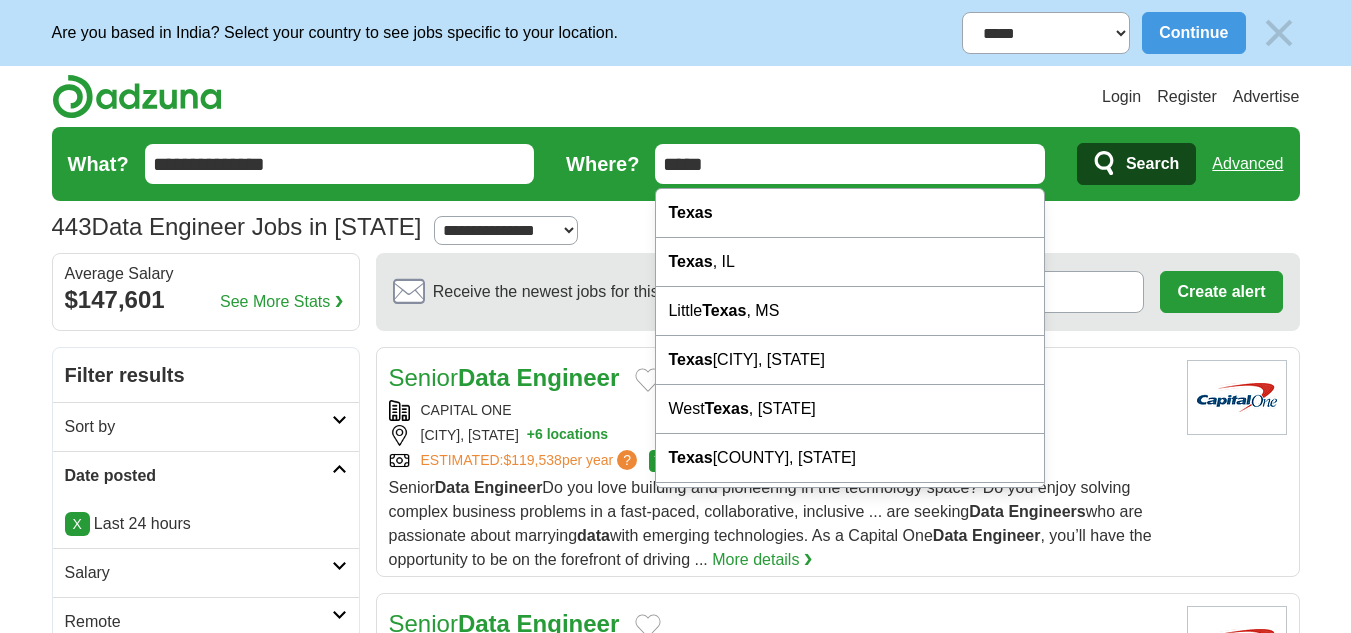 click on "Search" at bounding box center [1152, 164] 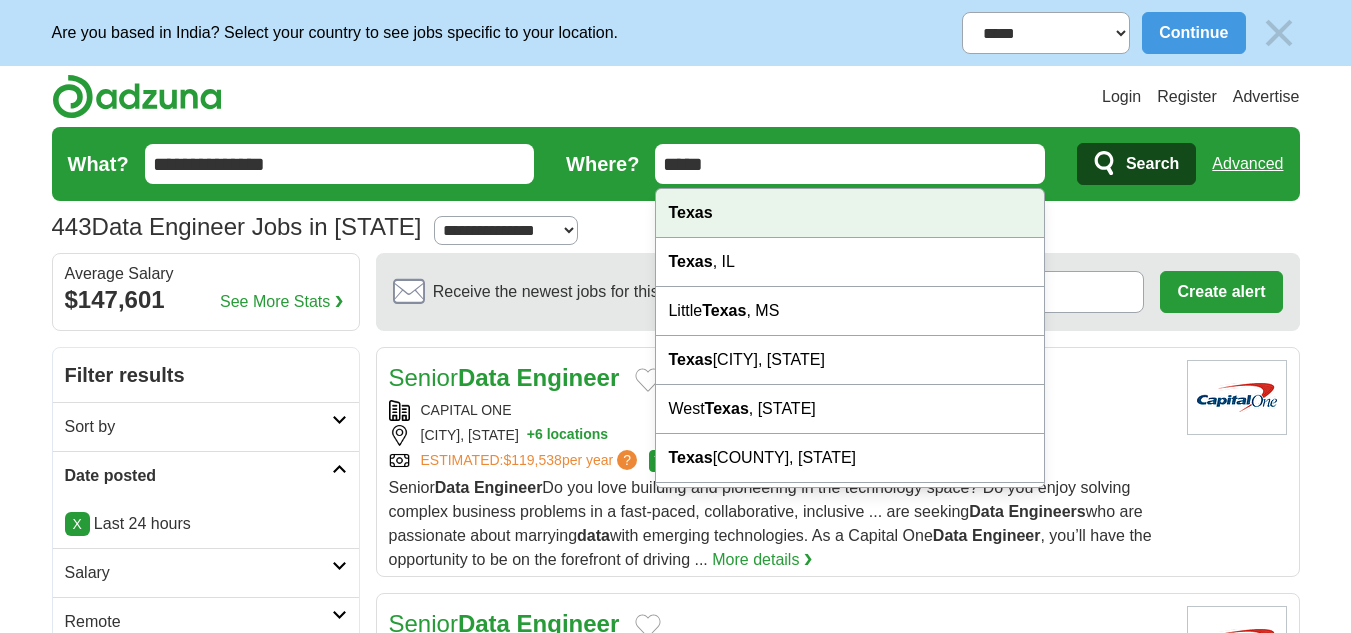 click on "Texas" at bounding box center (850, 213) 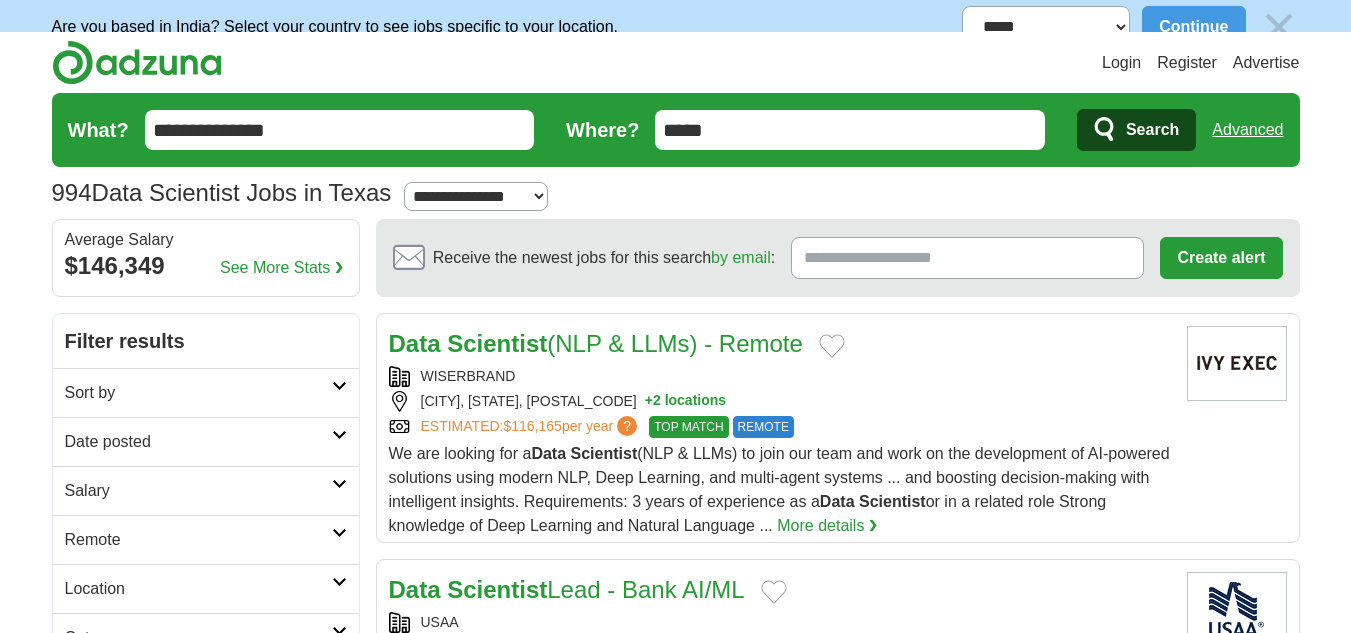 scroll, scrollTop: 0, scrollLeft: 0, axis: both 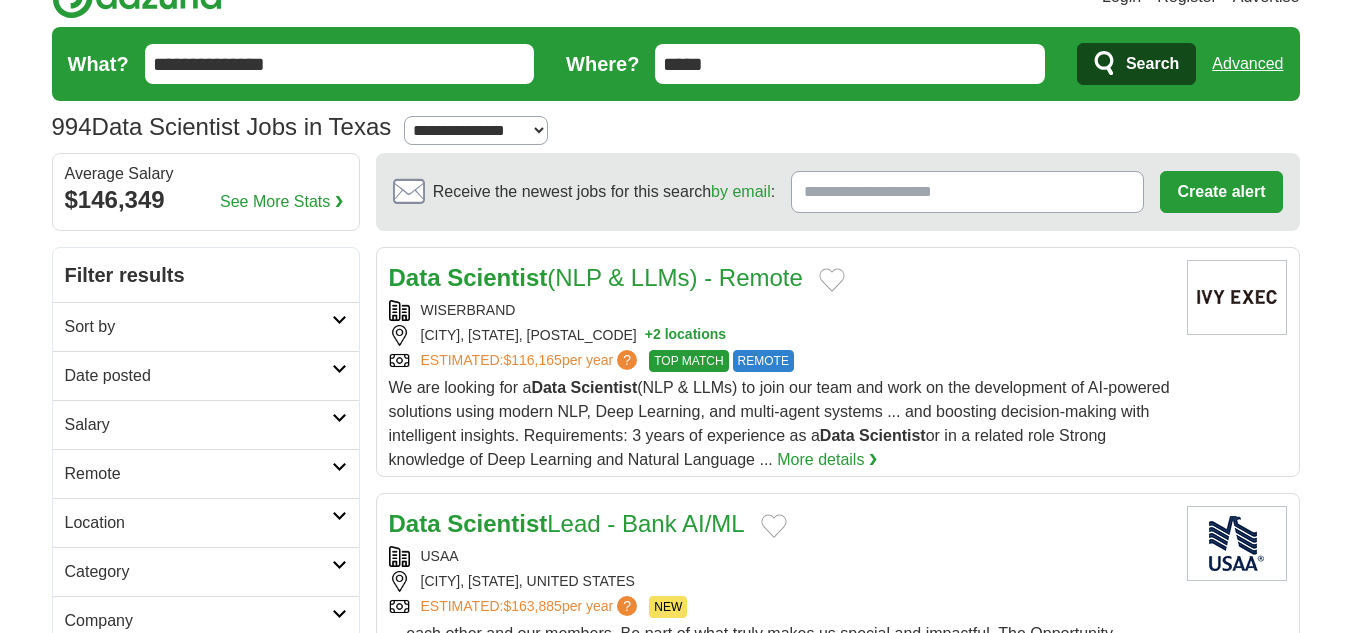 click on "Date posted" at bounding box center (206, 375) 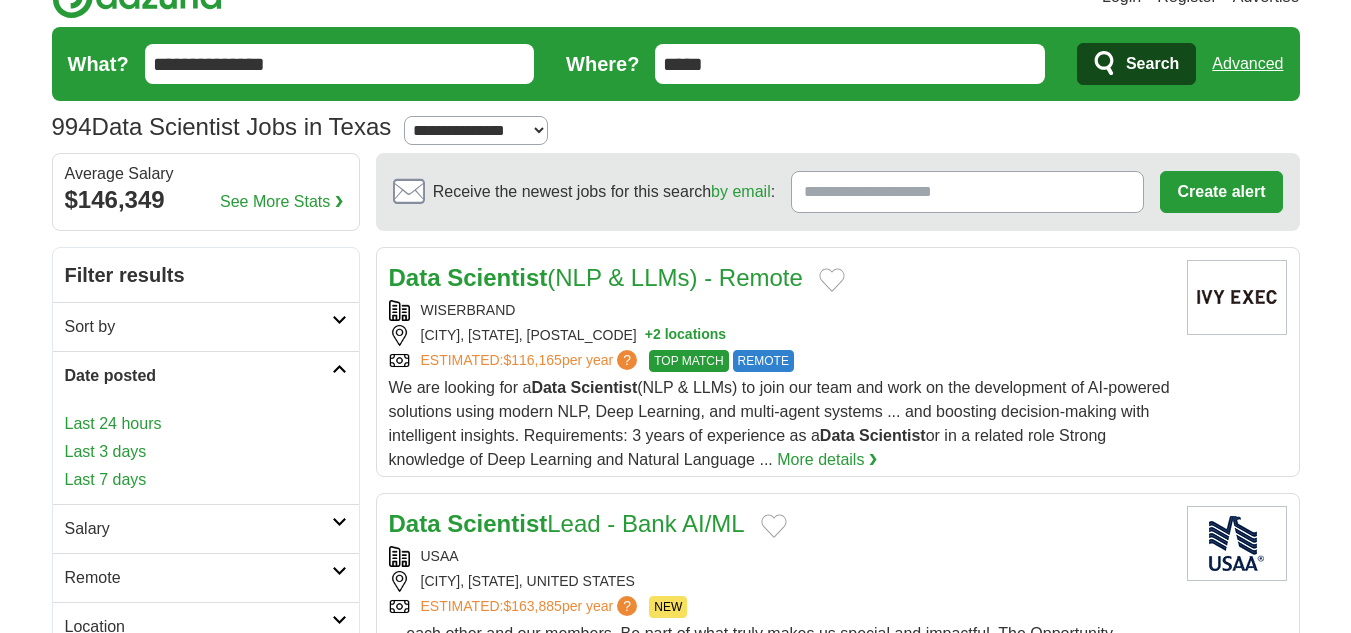 click on "Last 24 hours" at bounding box center (206, 424) 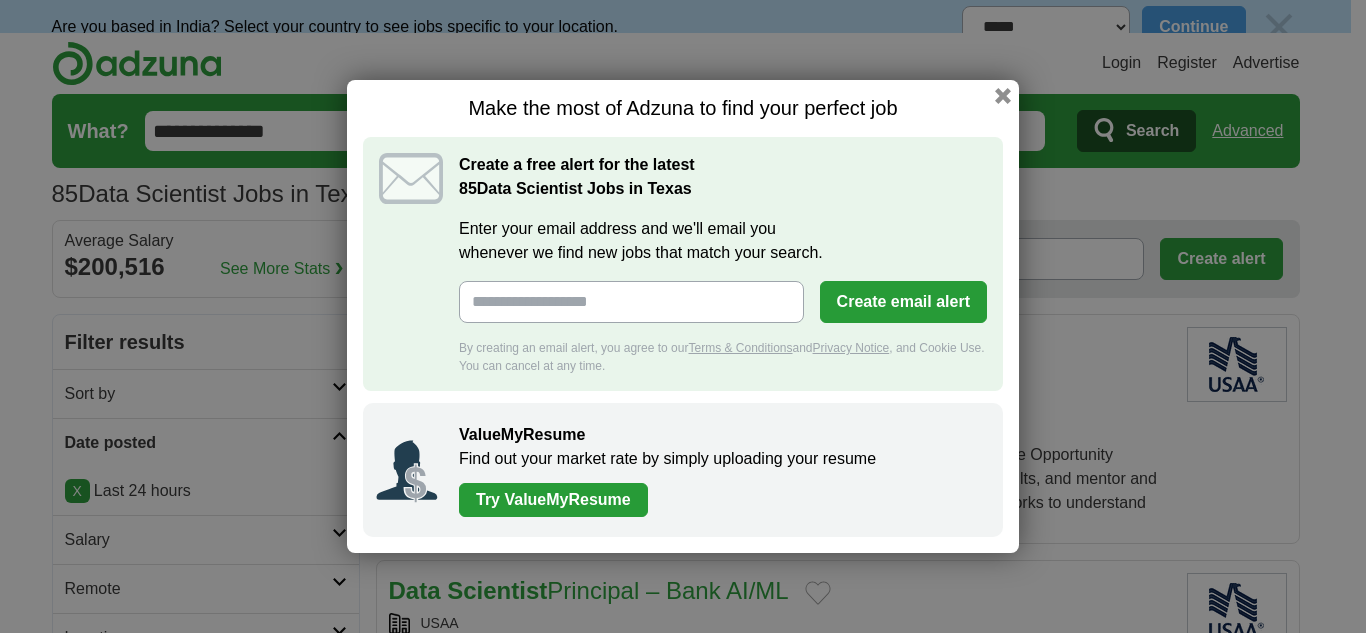 scroll, scrollTop: 0, scrollLeft: 0, axis: both 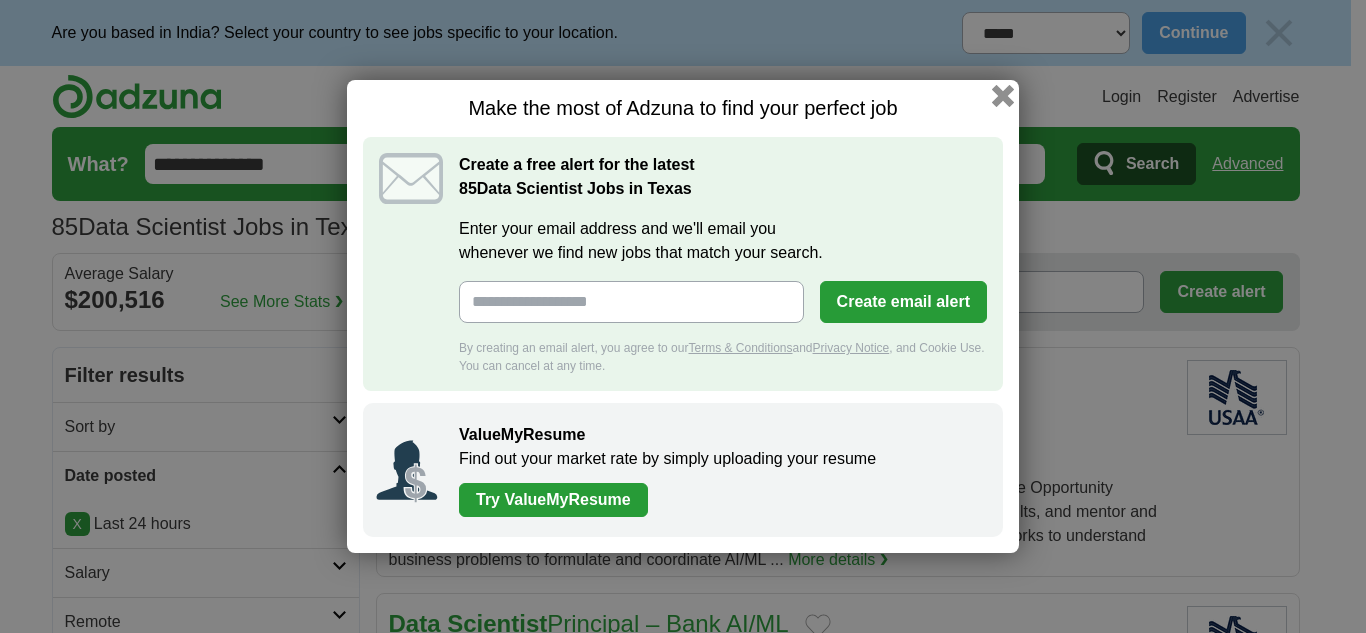 click at bounding box center (1003, 96) 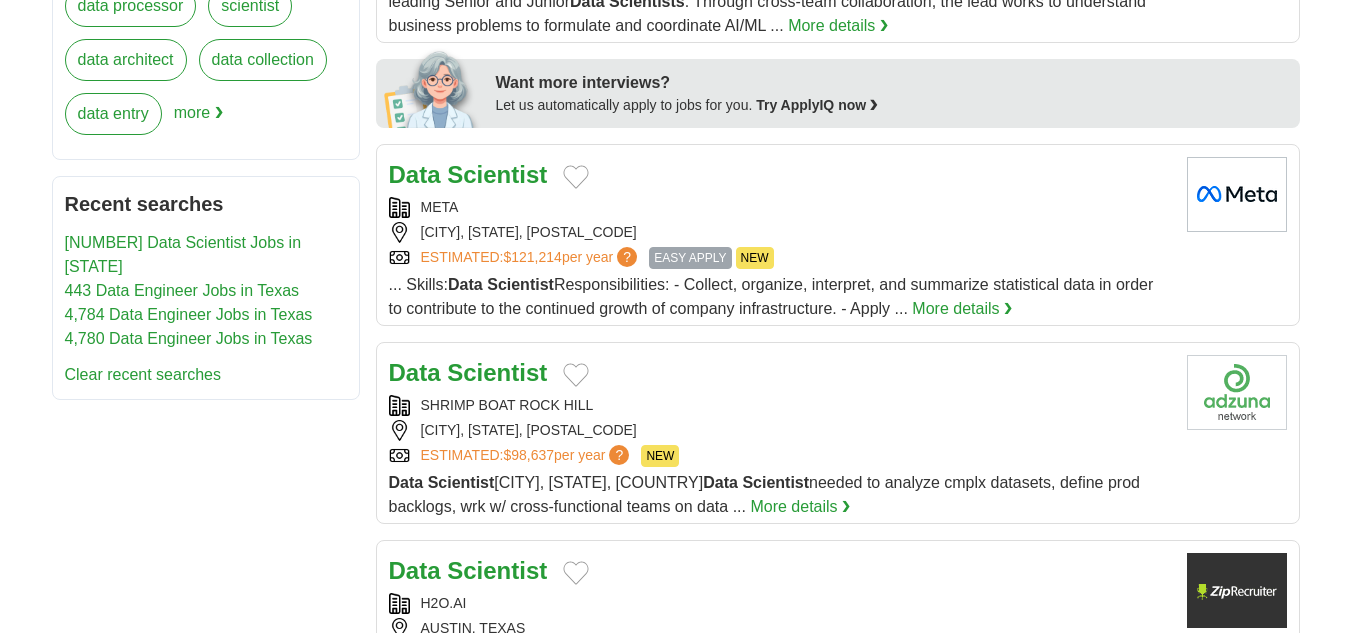 scroll, scrollTop: 1100, scrollLeft: 0, axis: vertical 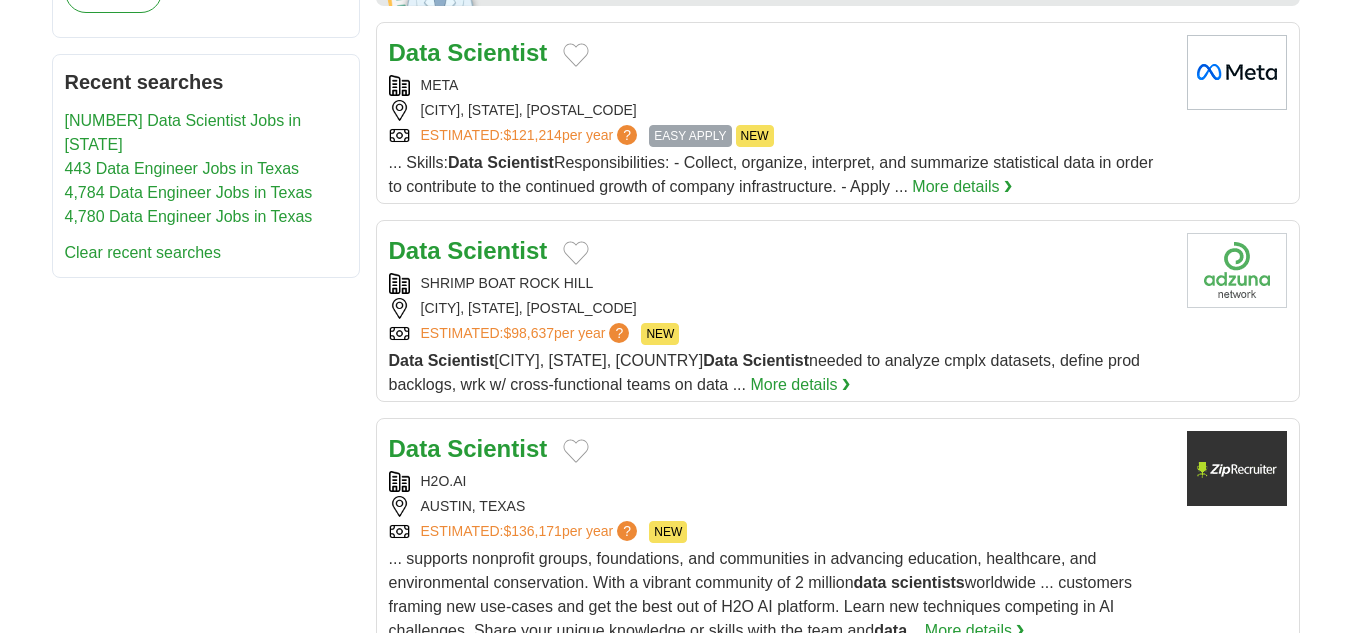 click on "Data" at bounding box center [415, 250] 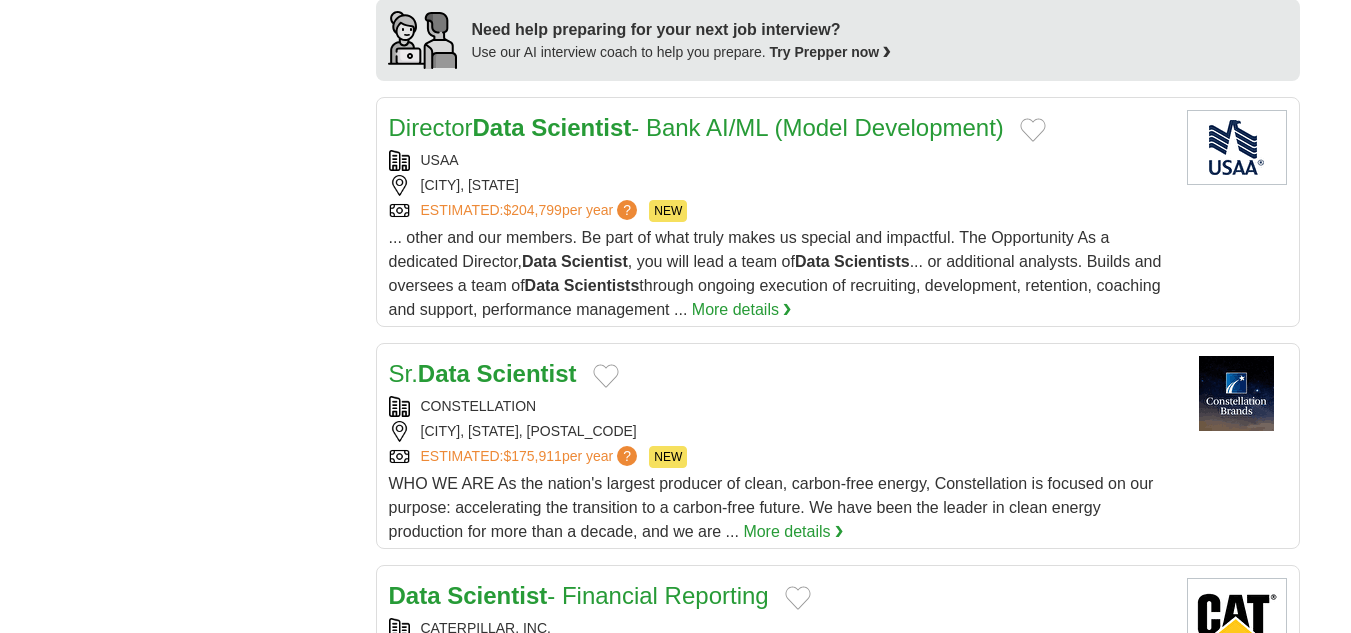scroll, scrollTop: 1800, scrollLeft: 0, axis: vertical 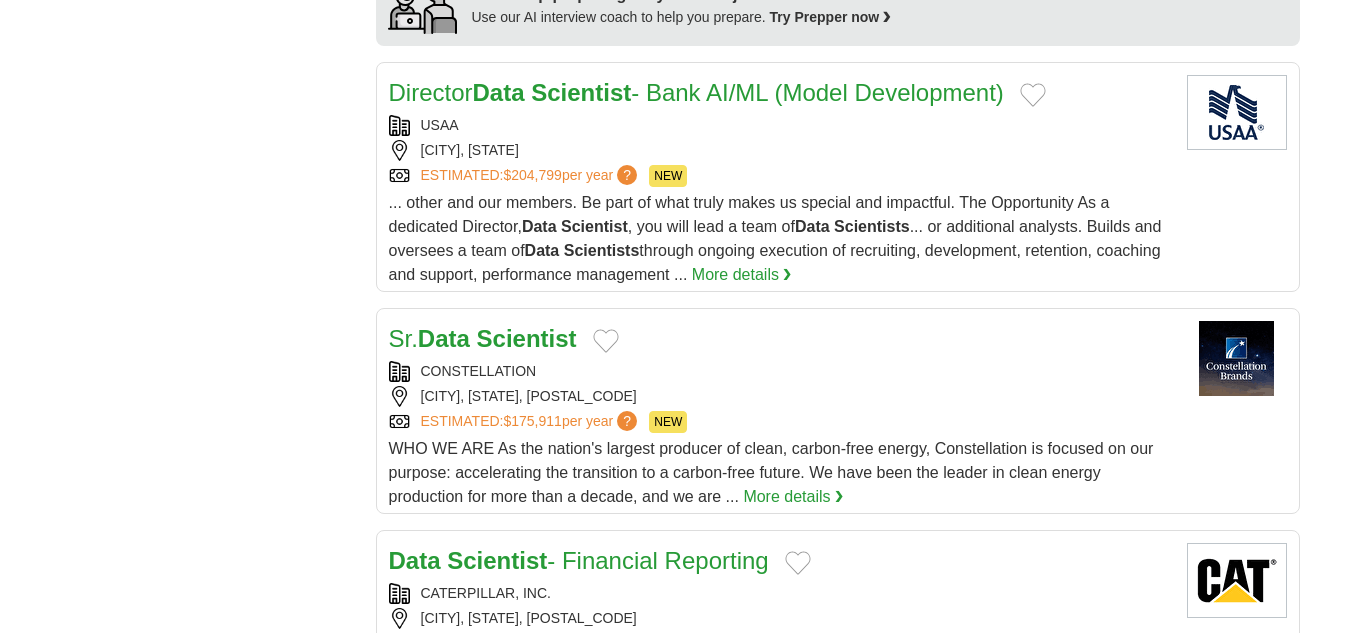 click on "Scientist" at bounding box center [527, 338] 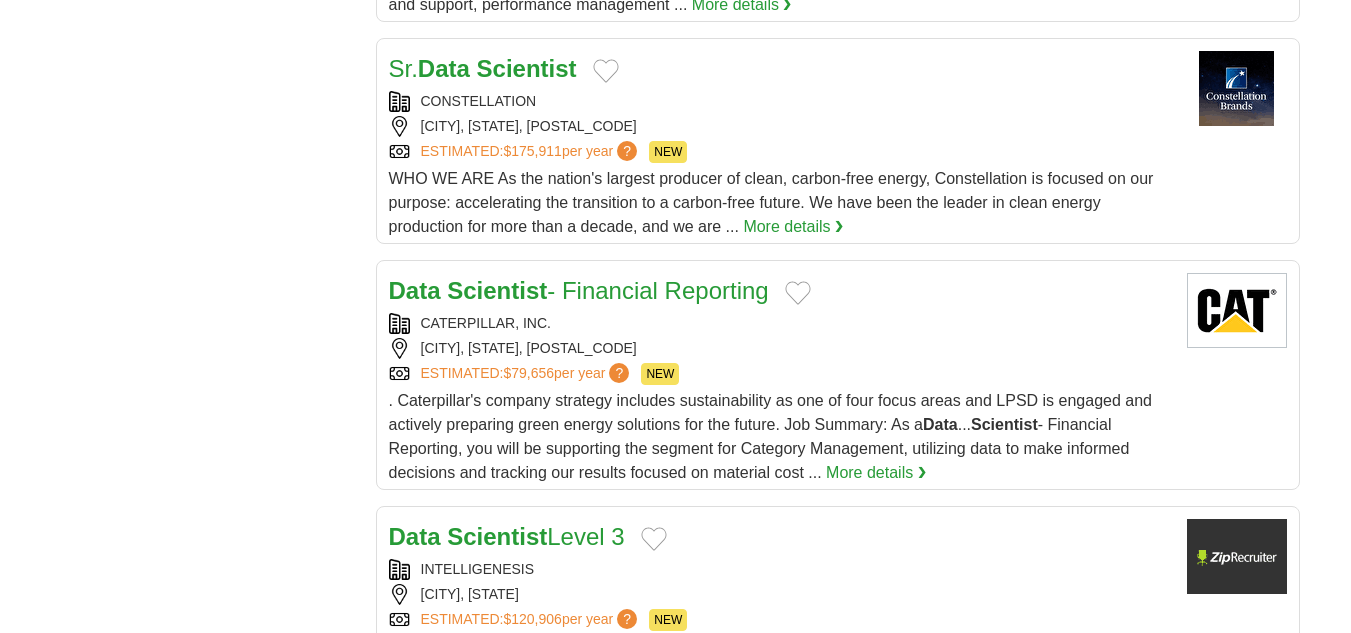scroll, scrollTop: 2100, scrollLeft: 0, axis: vertical 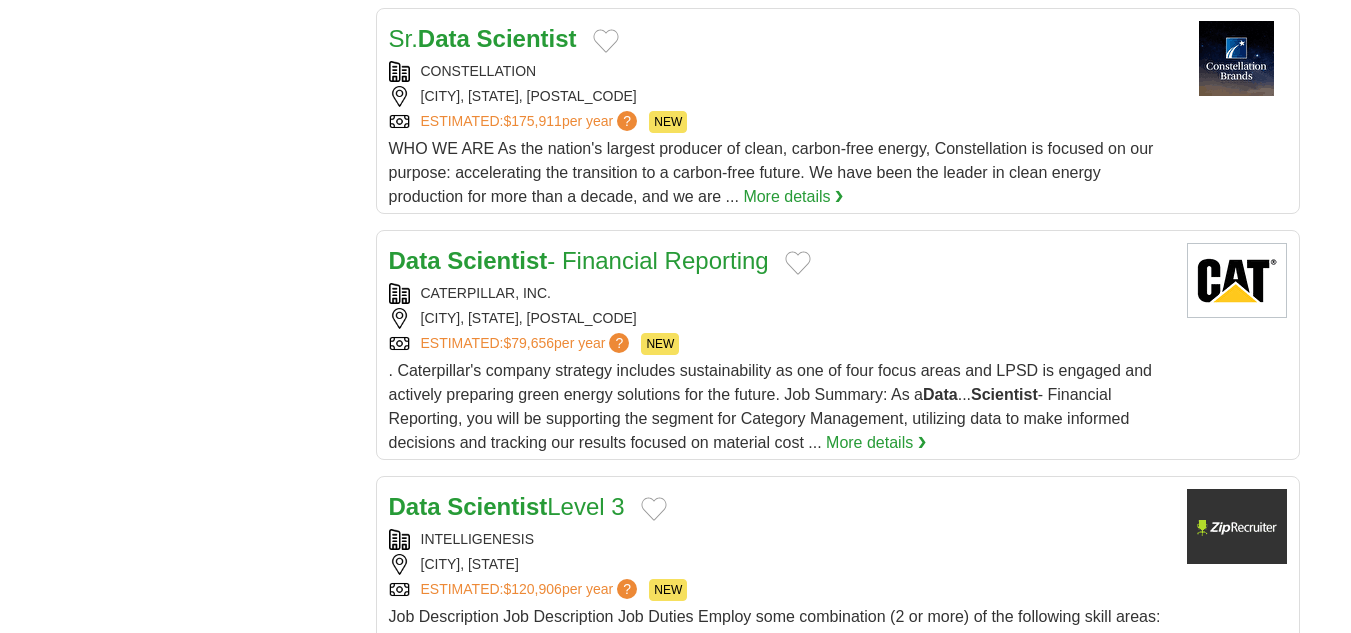 click on "Scientist" at bounding box center [497, 260] 